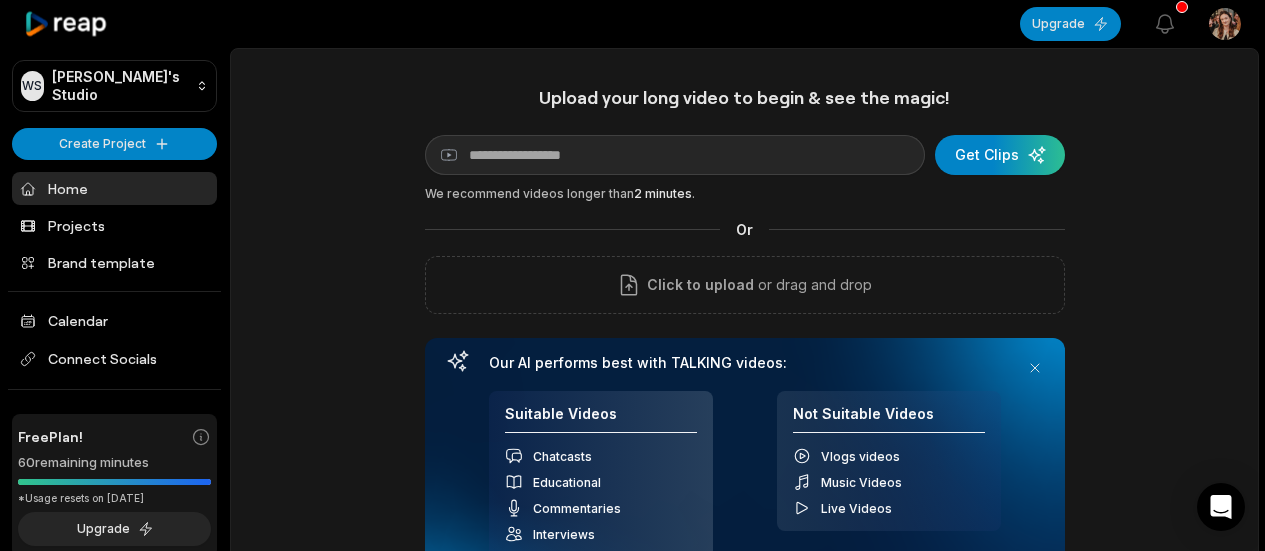scroll, scrollTop: 0, scrollLeft: 0, axis: both 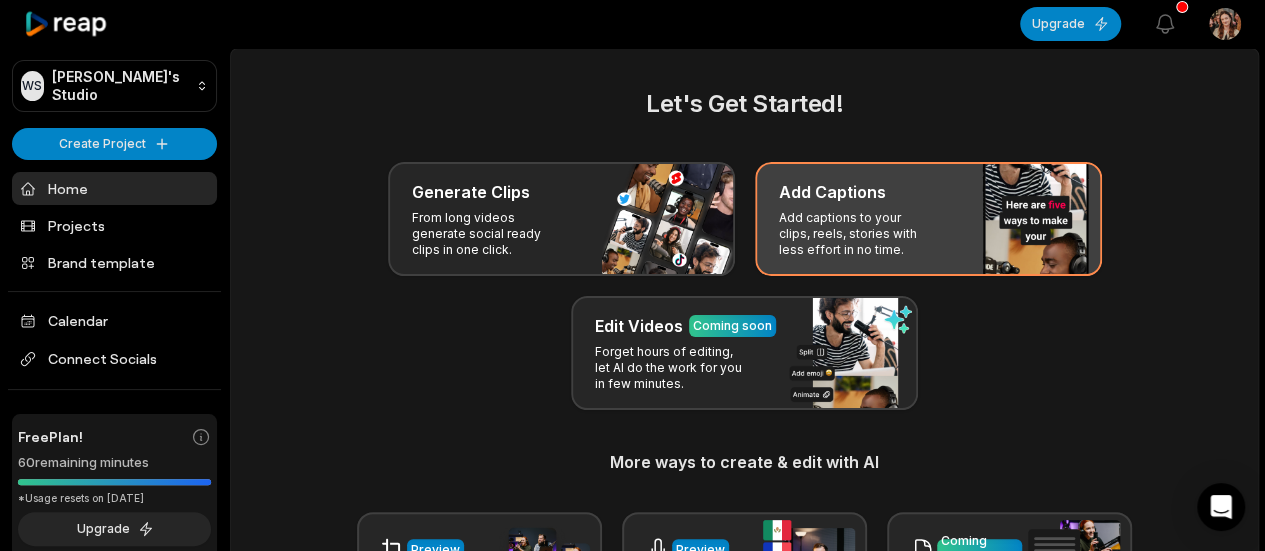 click on "Add Captions Add captions to your clips, reels, stories with less effort in no time." at bounding box center [928, 219] 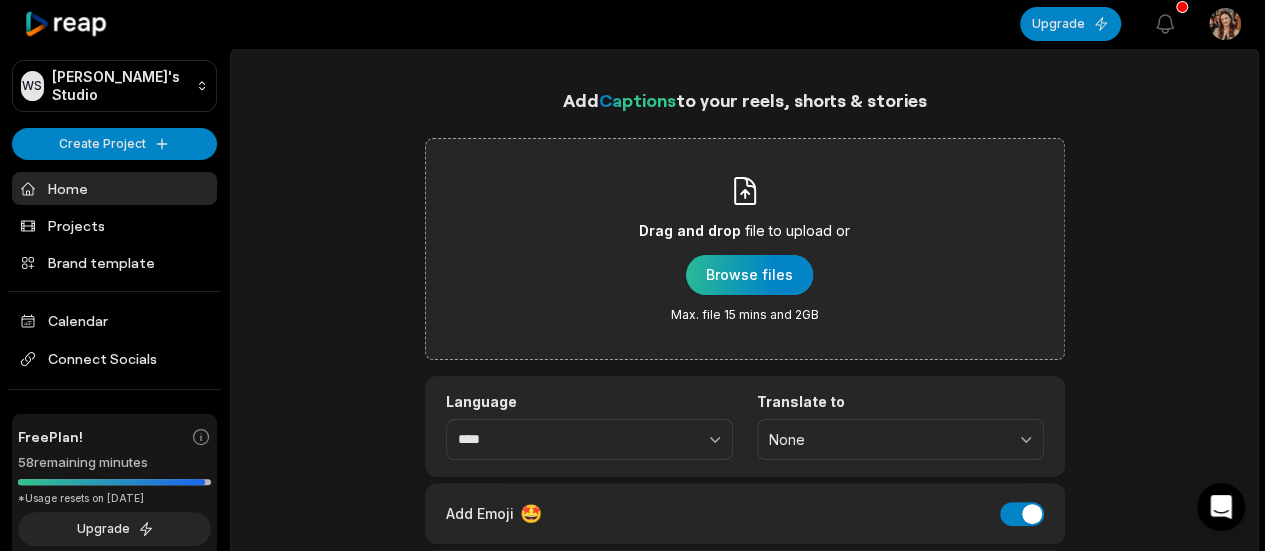 click at bounding box center [749, 275] 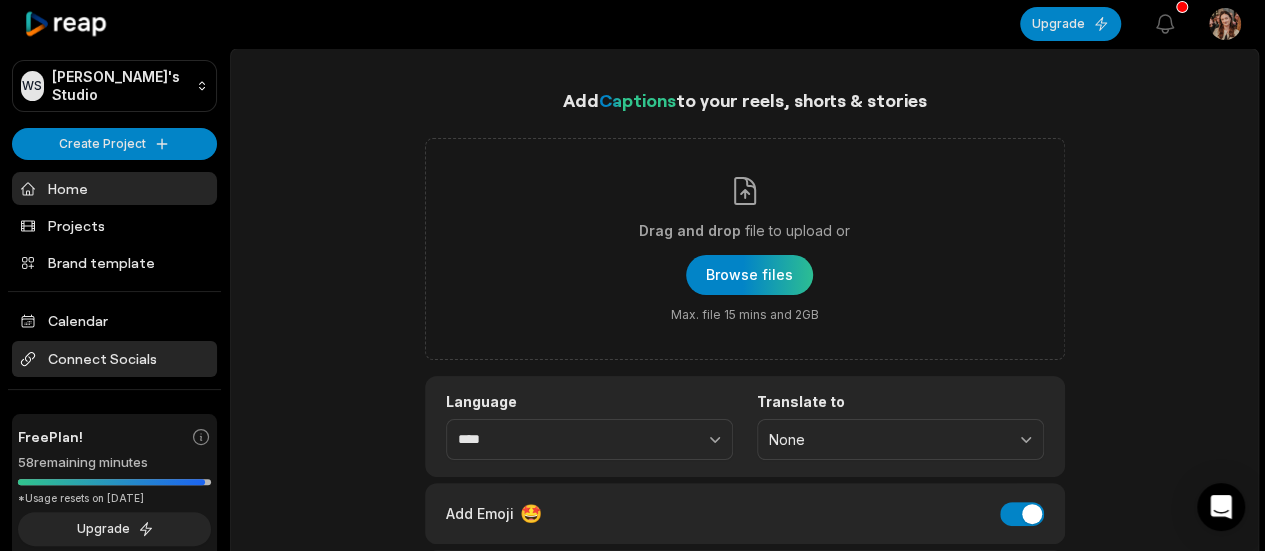 scroll, scrollTop: 68, scrollLeft: 0, axis: vertical 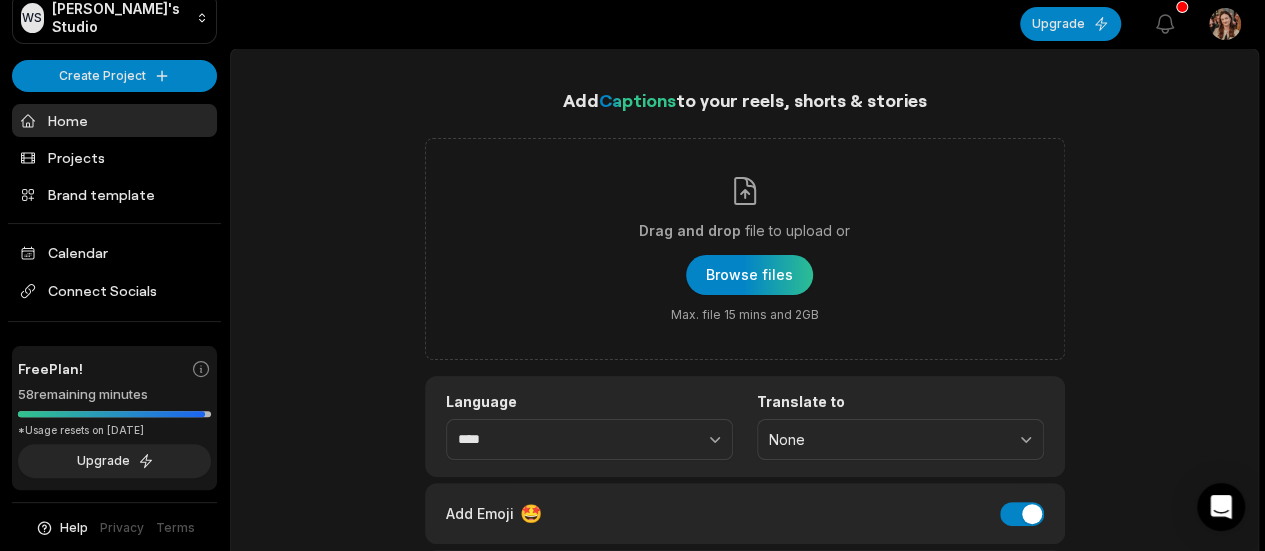 click on "58  remaining minutes" at bounding box center (114, 395) 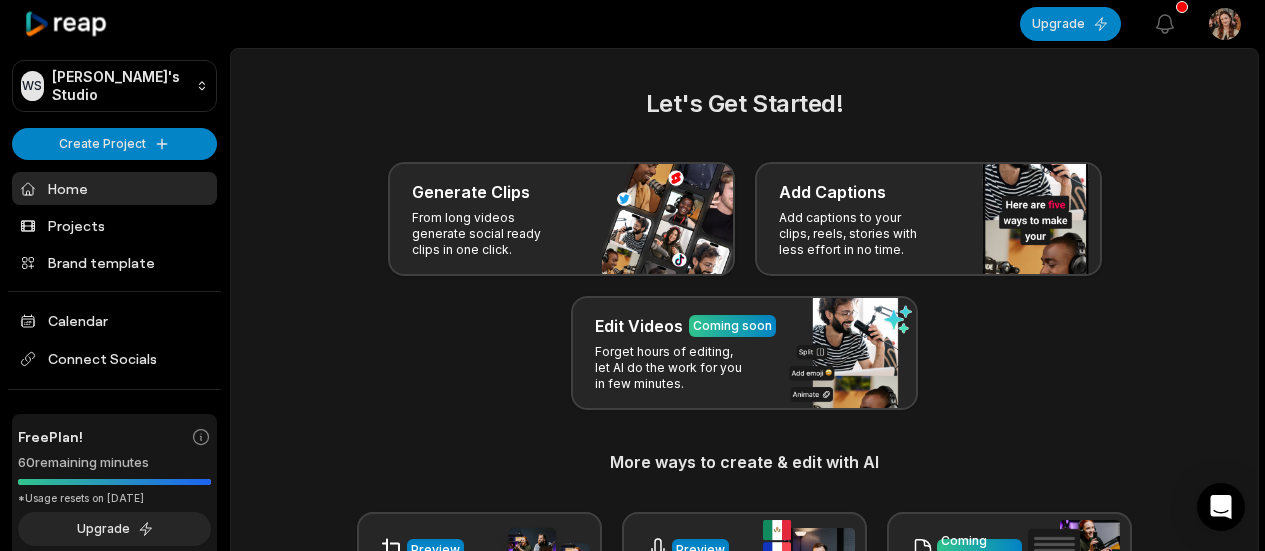 scroll, scrollTop: 0, scrollLeft: 0, axis: both 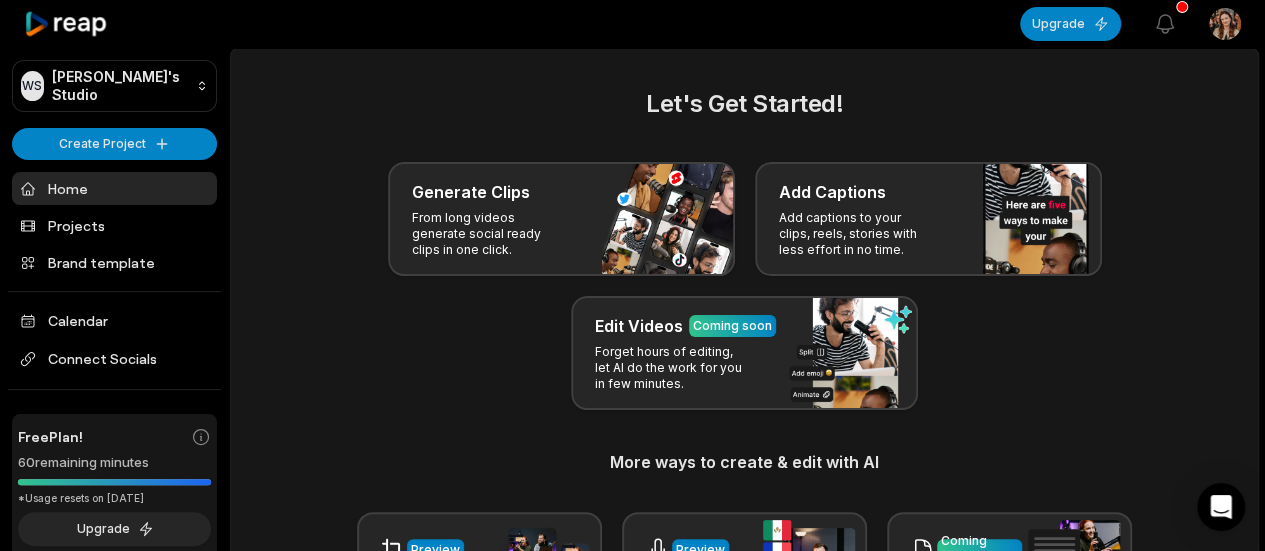 click on "Projects" at bounding box center [114, 225] 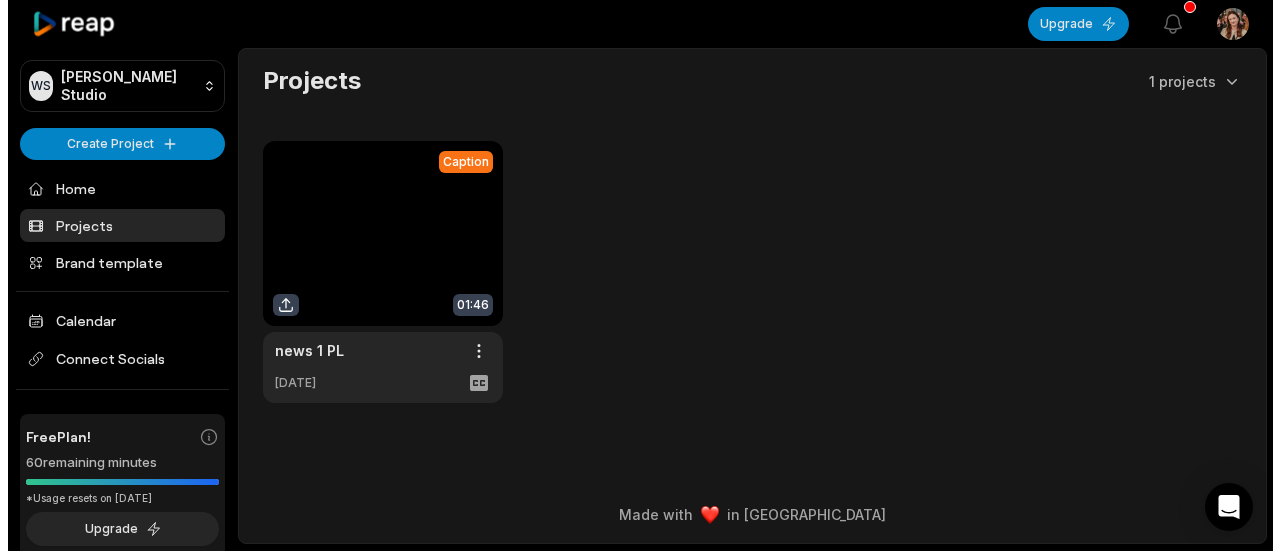 scroll, scrollTop: 0, scrollLeft: 0, axis: both 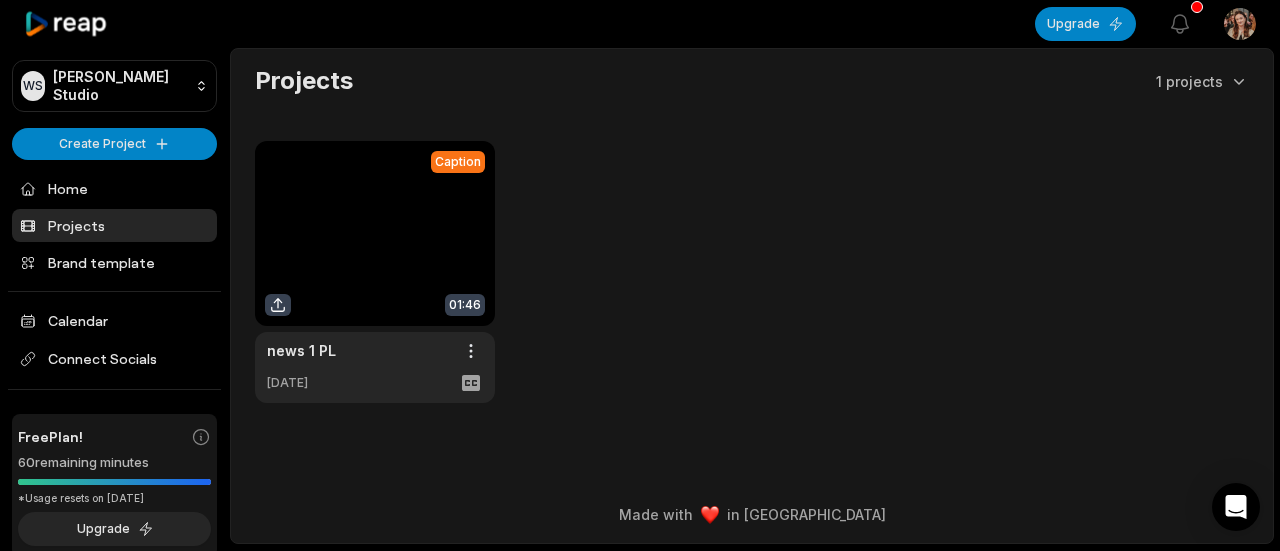 click at bounding box center [375, 272] 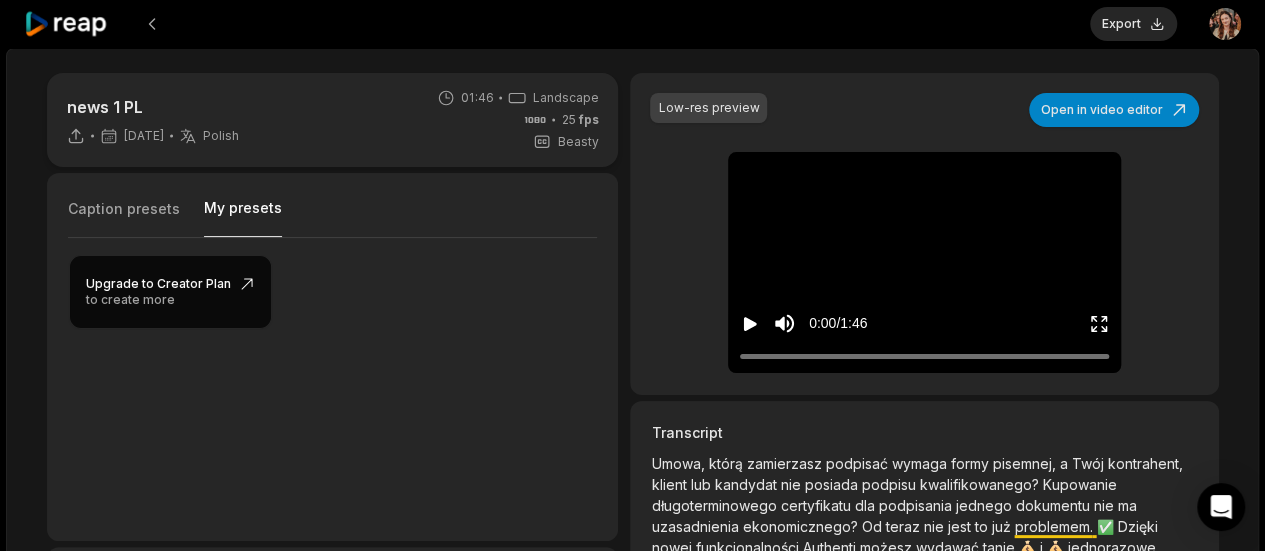 click on "My presets" at bounding box center (243, 217) 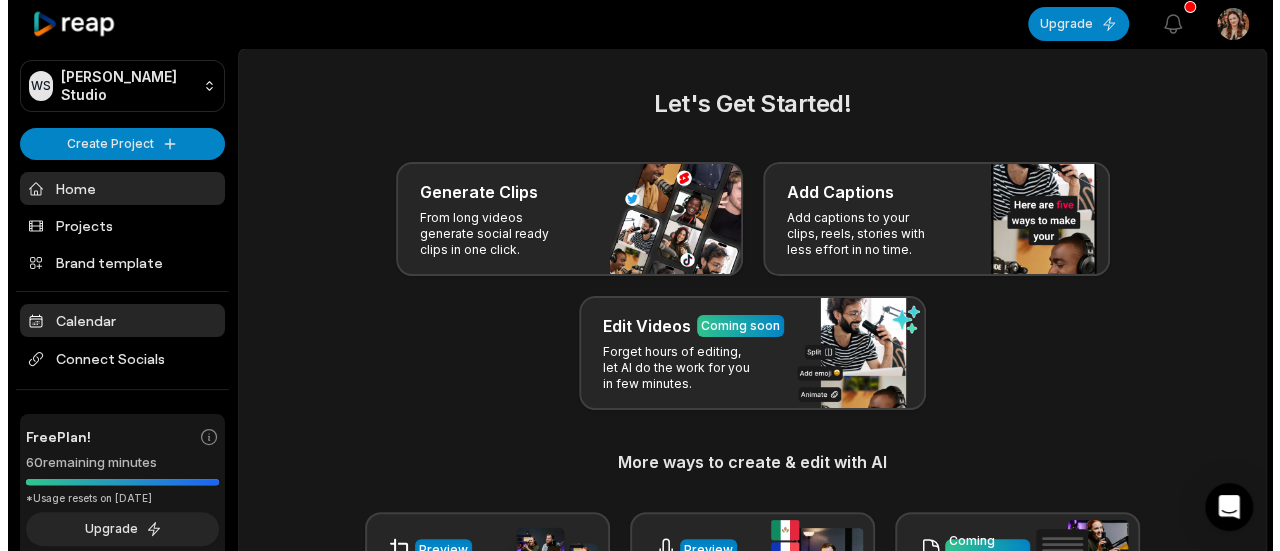 scroll, scrollTop: 68, scrollLeft: 0, axis: vertical 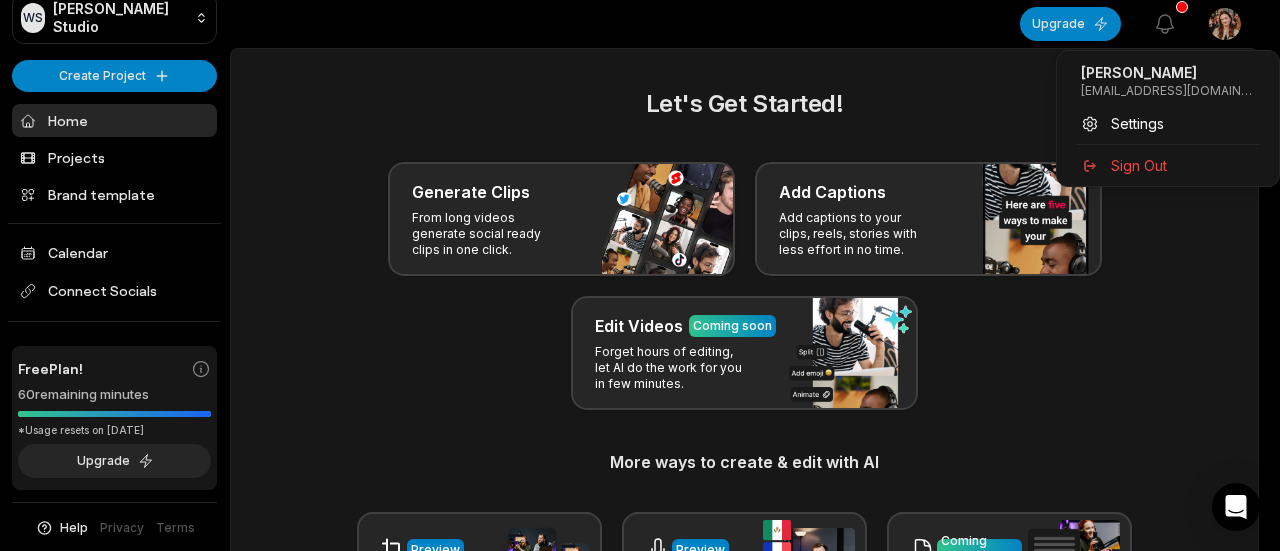 click on "WS Wiktoria's Studio Create Project Home Projects Brand template Calendar Connect Socials Free  Plan! 60  remaining minutes *Usage resets on August 21, 2025 Upgrade Help Privacy Terms Open sidebar Upgrade View notifications Open user menu   Let's Get Started! Generate Clips From long videos generate social ready clips in one click. Add Captions Add captions to your clips, reels, stories with less effort in no time. Edit Videos Coming soon Forget hours of editing, let AI do the work for you in few minutes. More ways to create & edit with AI Preview Auto Reframe Preview AI Dubbing Coming soon Transcription Coming soon Noise removal Recent Projects View all Caption 01:46 news 1 PL Open options 2 days ago Made with   in San Francisco
Wiktoria Kozłowska wiktoria.kozlowska@autenti.com Settings Sign Out" at bounding box center (640, 275) 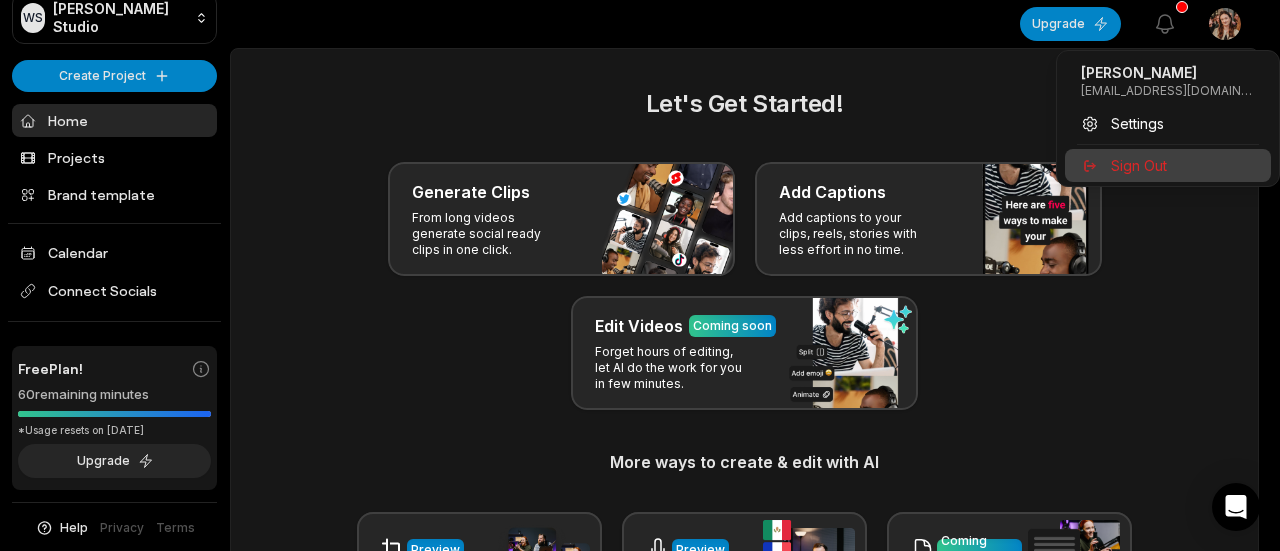 click on "Sign Out" at bounding box center (1139, 165) 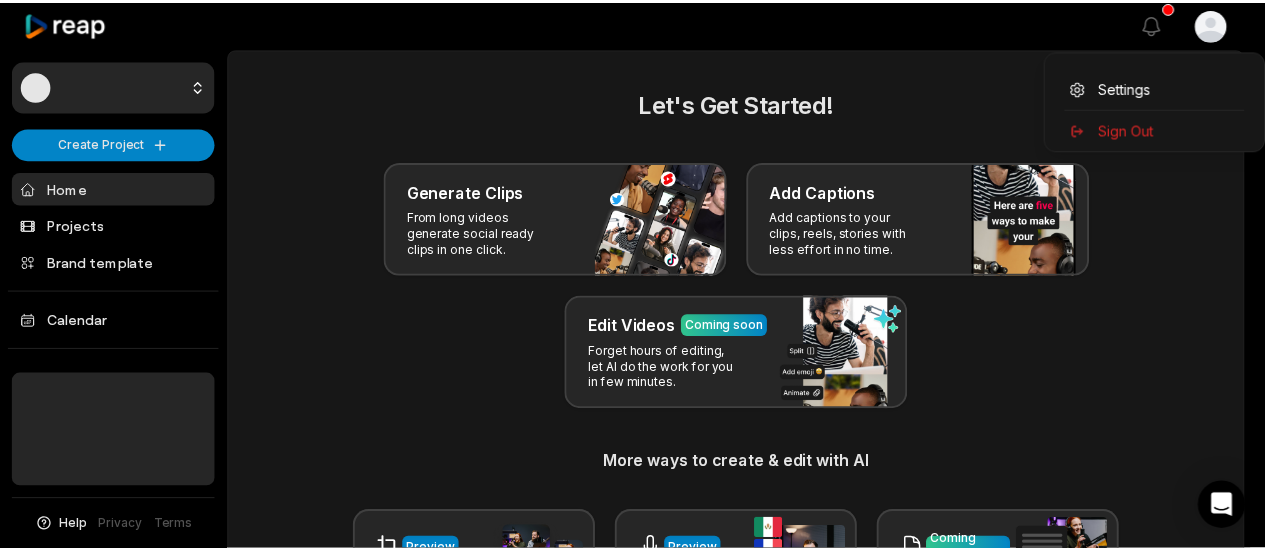scroll, scrollTop: 0, scrollLeft: 0, axis: both 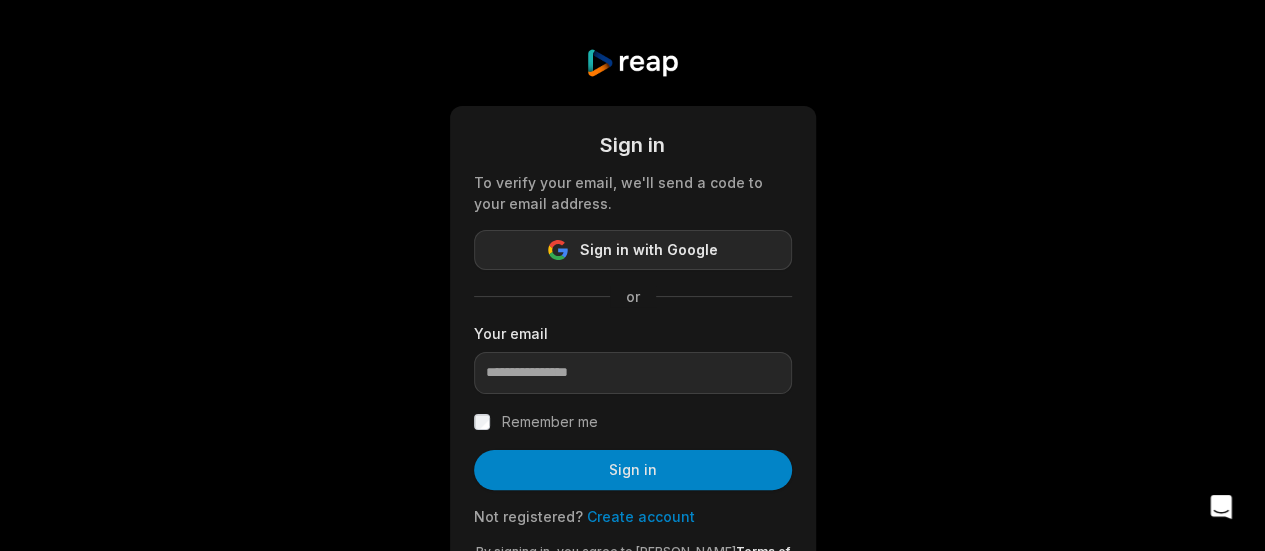 click on "Sign in with Google" at bounding box center [633, 250] 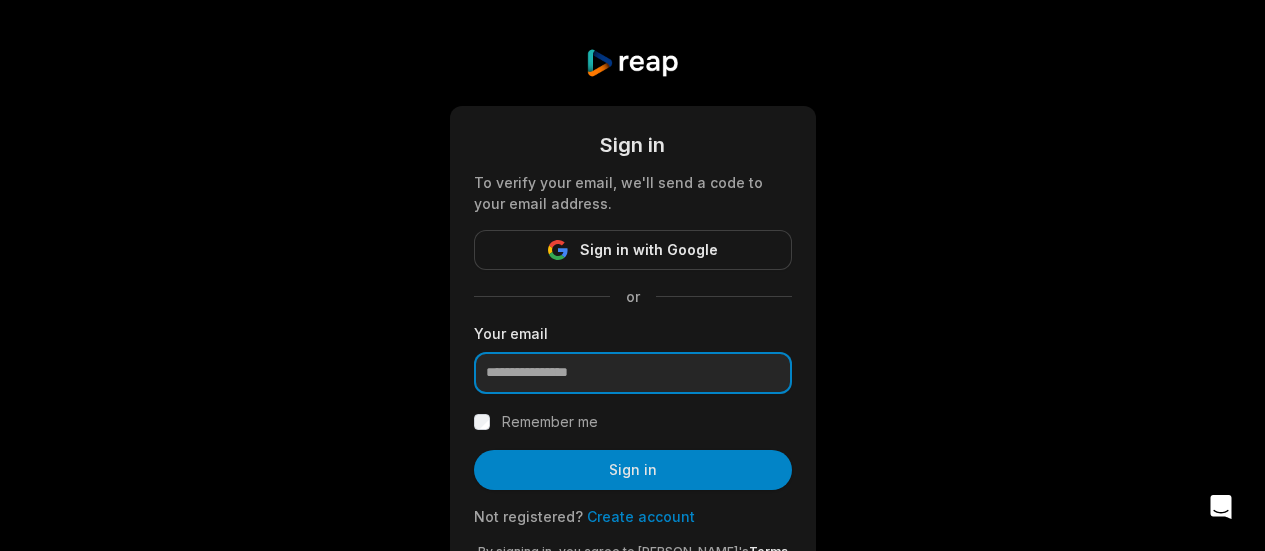 scroll, scrollTop: 0, scrollLeft: 0, axis: both 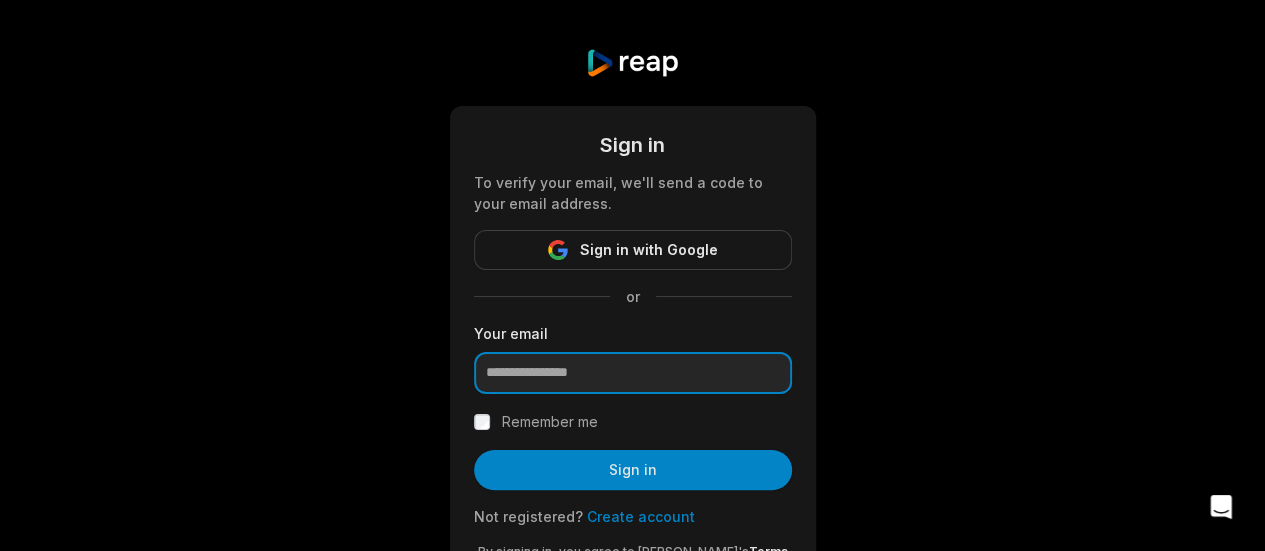 drag, startPoint x: 0, startPoint y: 0, endPoint x: 632, endPoint y: 359, distance: 726.84595 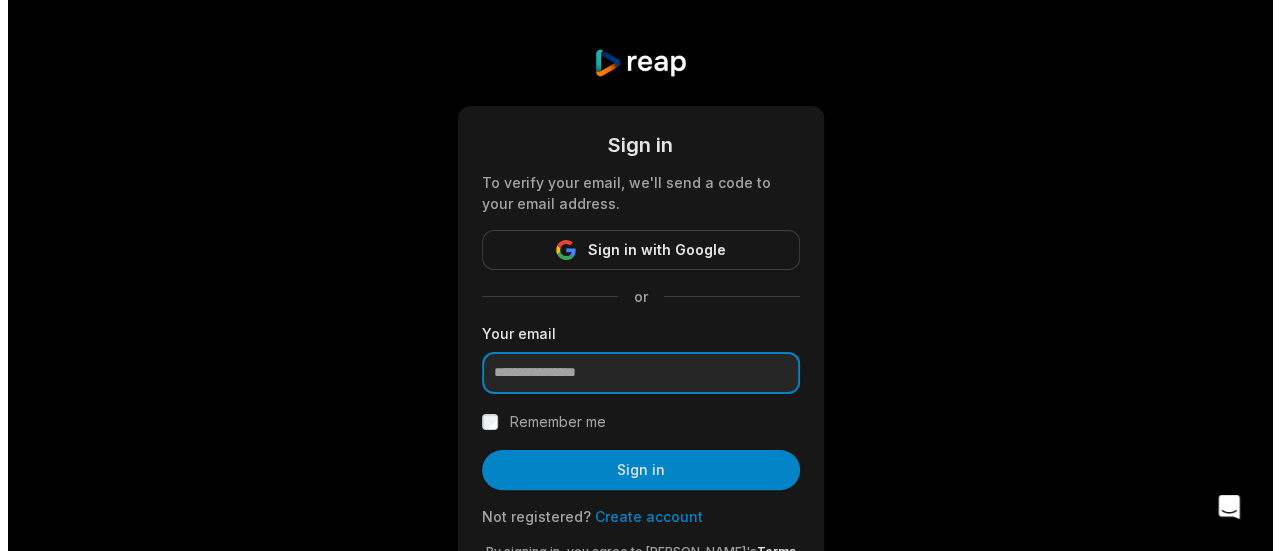scroll, scrollTop: 0, scrollLeft: 0, axis: both 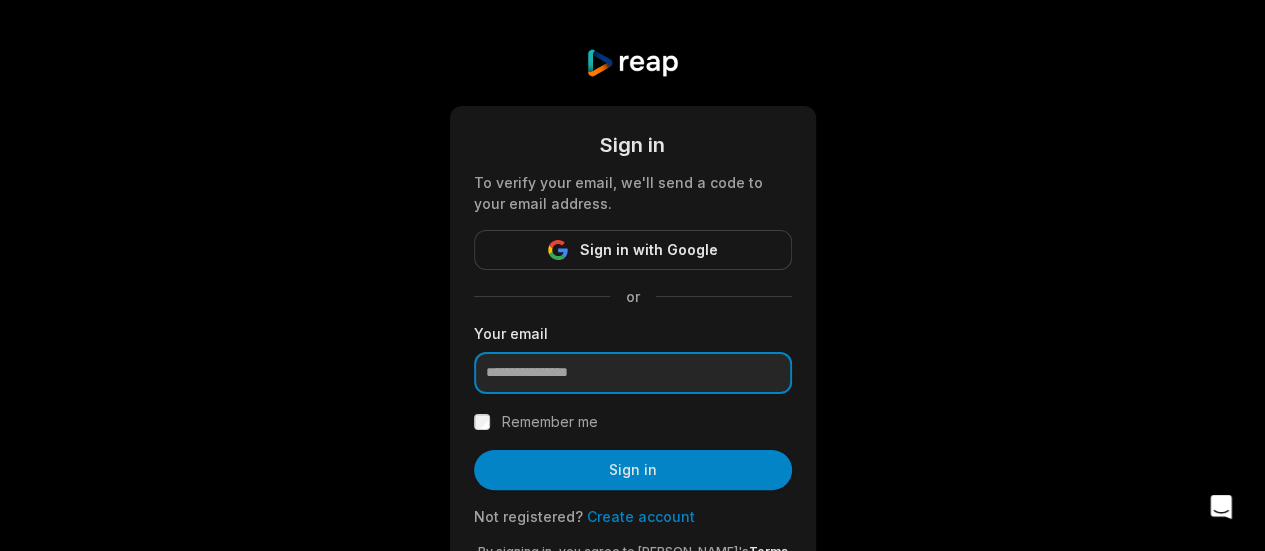 type on "**********" 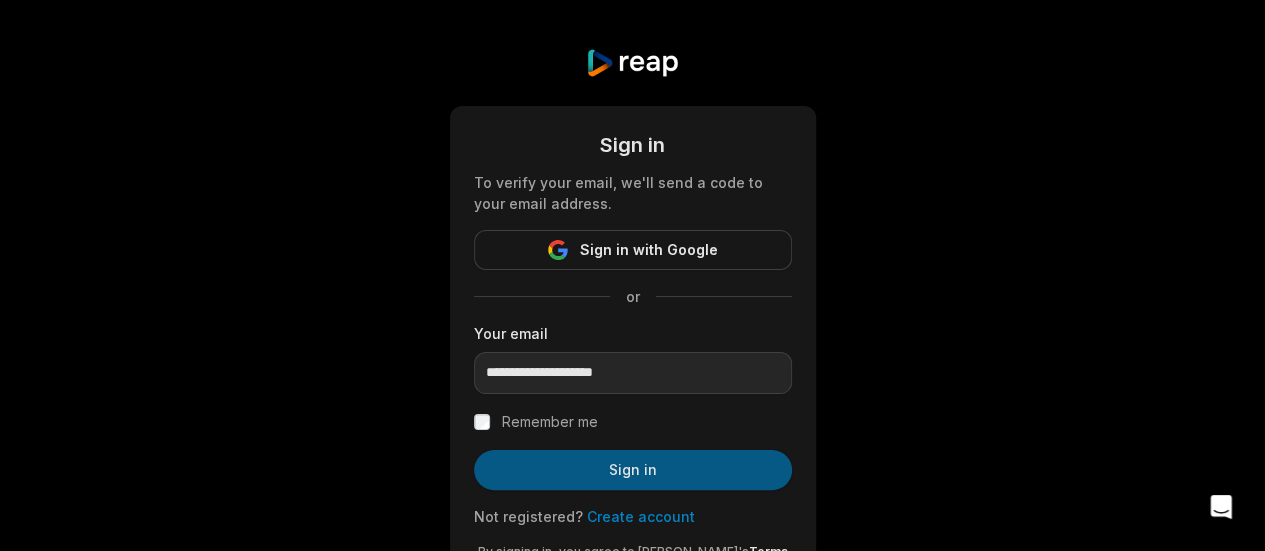 click on "Sign in" at bounding box center (633, 470) 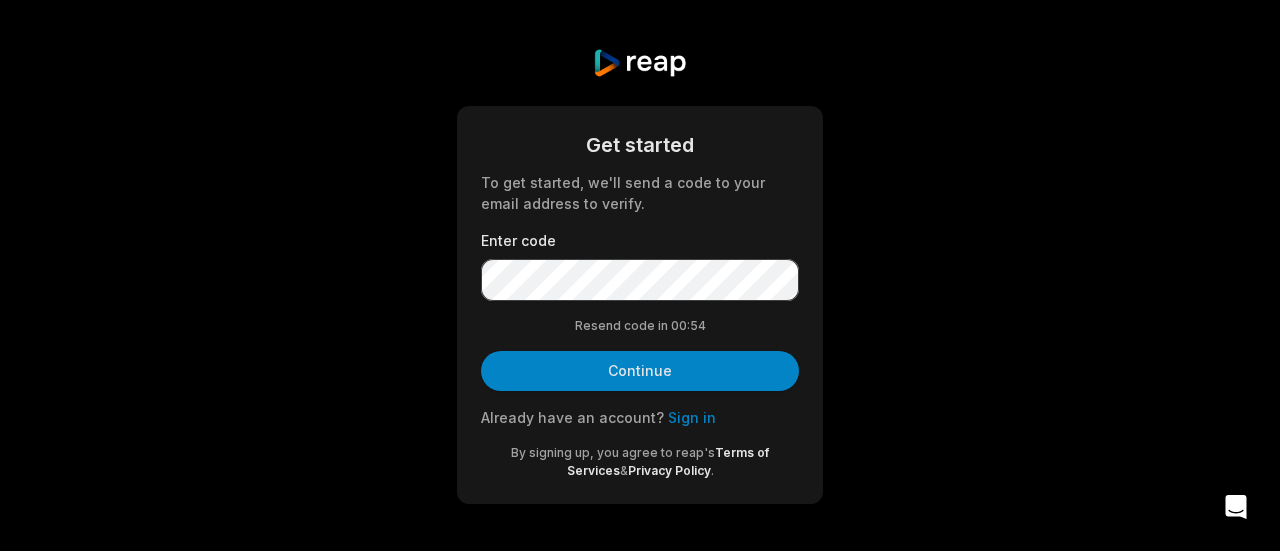click on "Get started To get started, we'll send a code to your email address to verify. Enter code Resend code in 00: 54 Continue Already have an account?   Sign in By signing up, you agree to reap's  Terms of Services  &  Privacy Policy ." at bounding box center [640, 276] 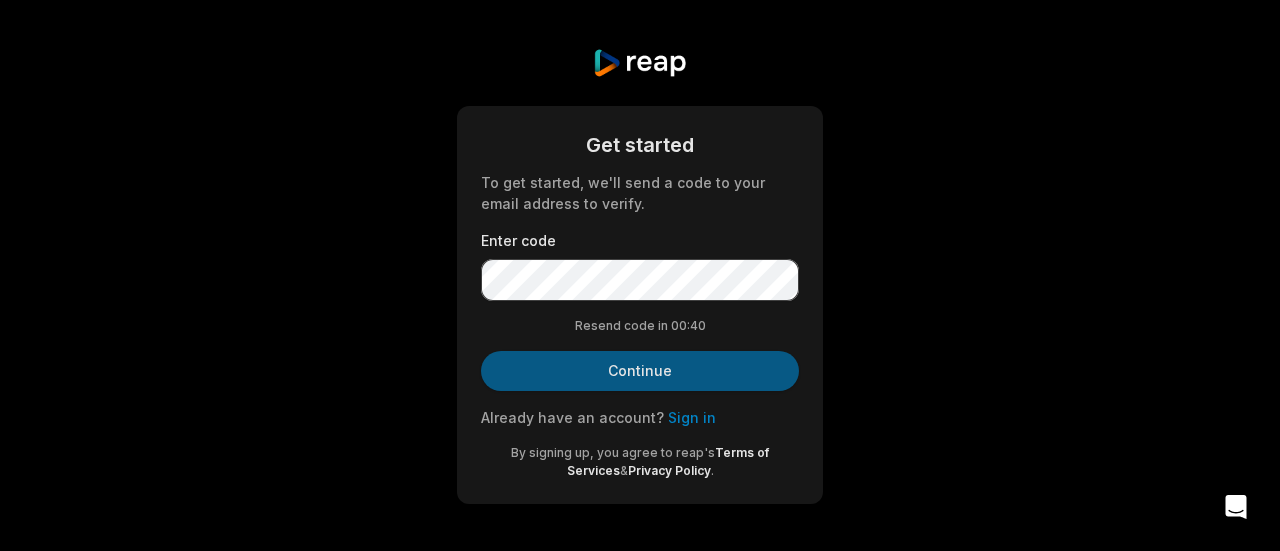 click on "Continue" at bounding box center [640, 371] 